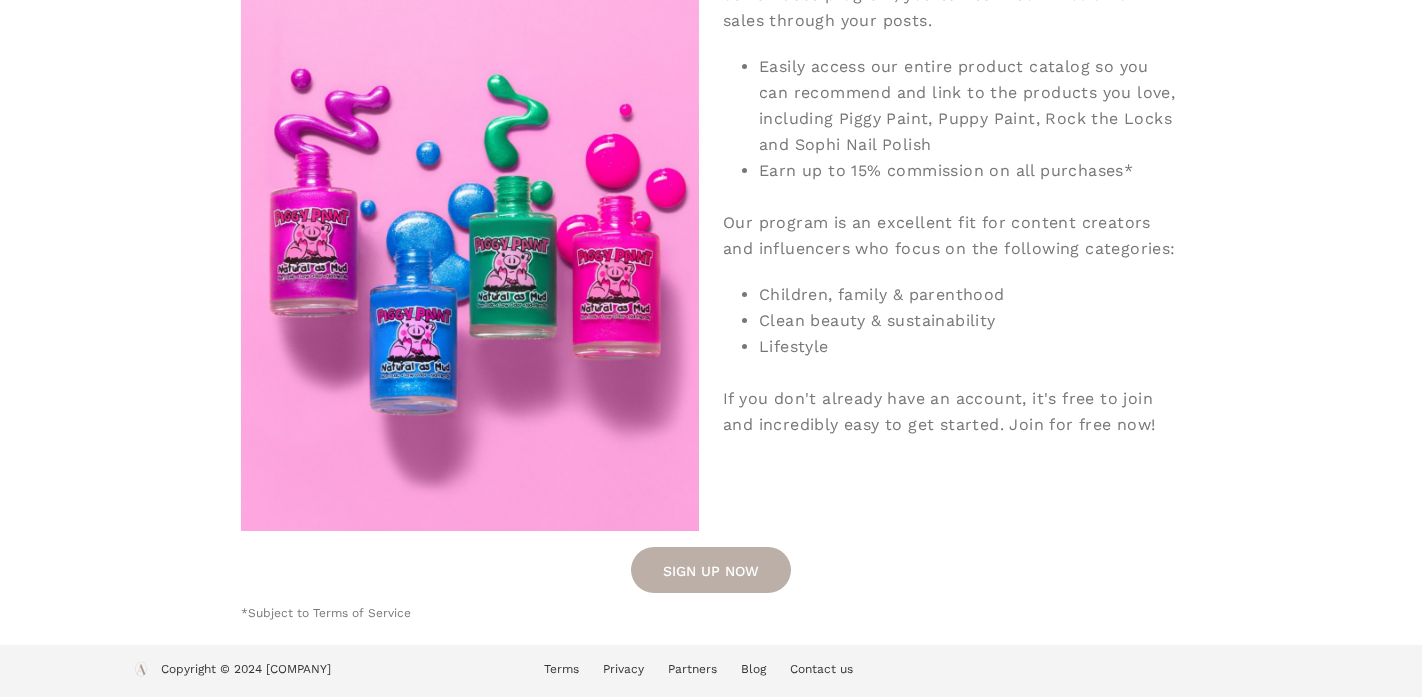 scroll, scrollTop: 421, scrollLeft: 0, axis: vertical 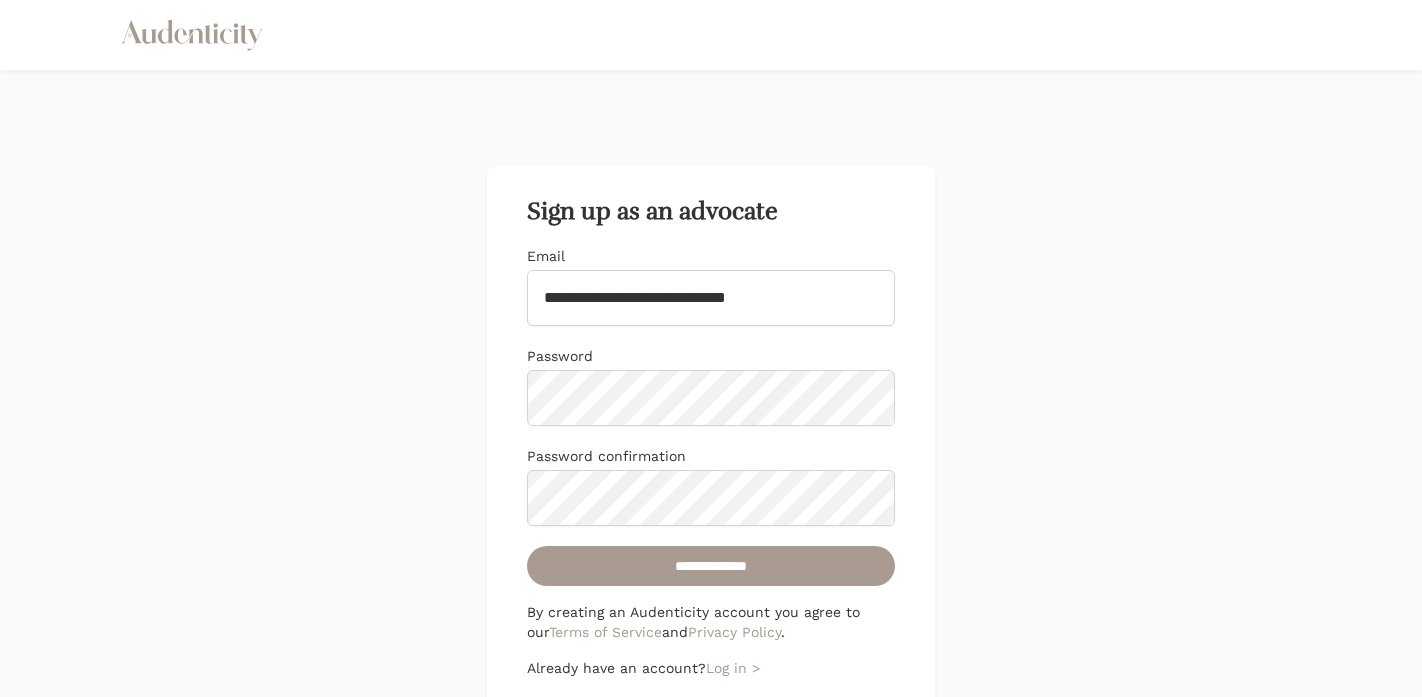 type on "**********" 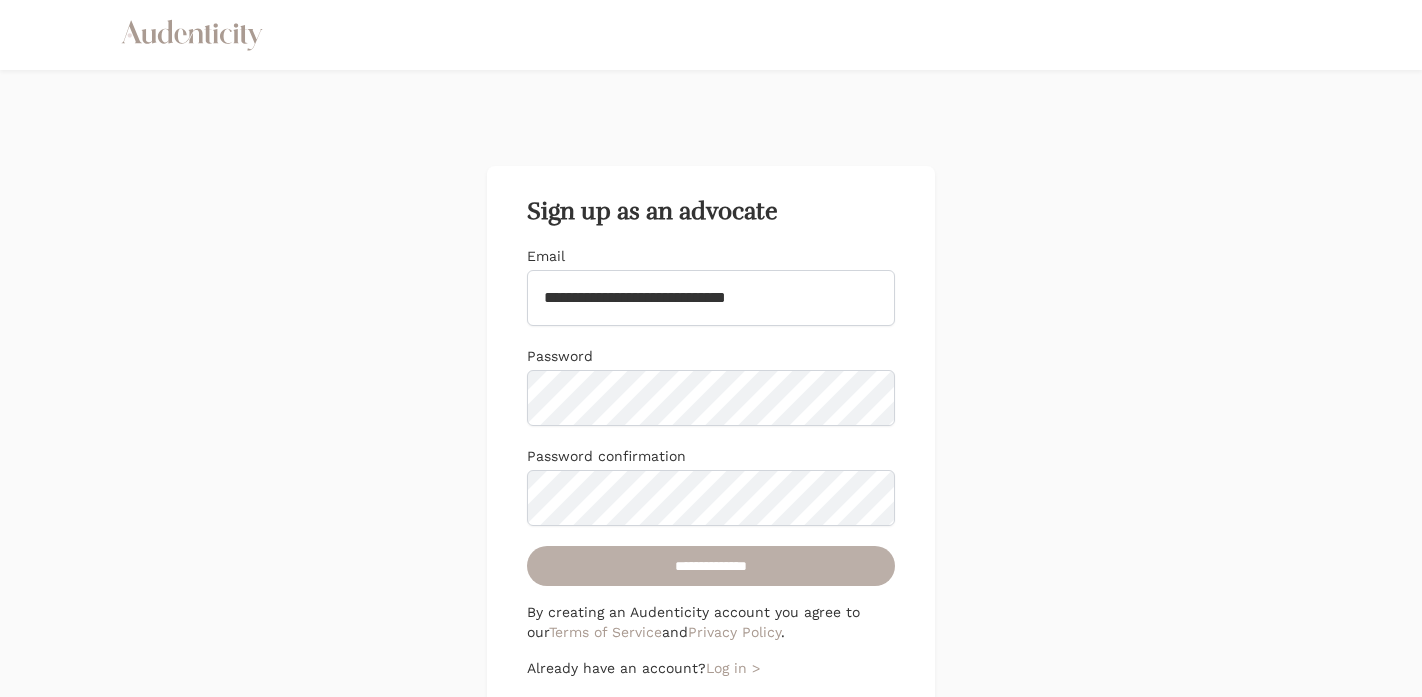 click on "**********" at bounding box center [711, 566] 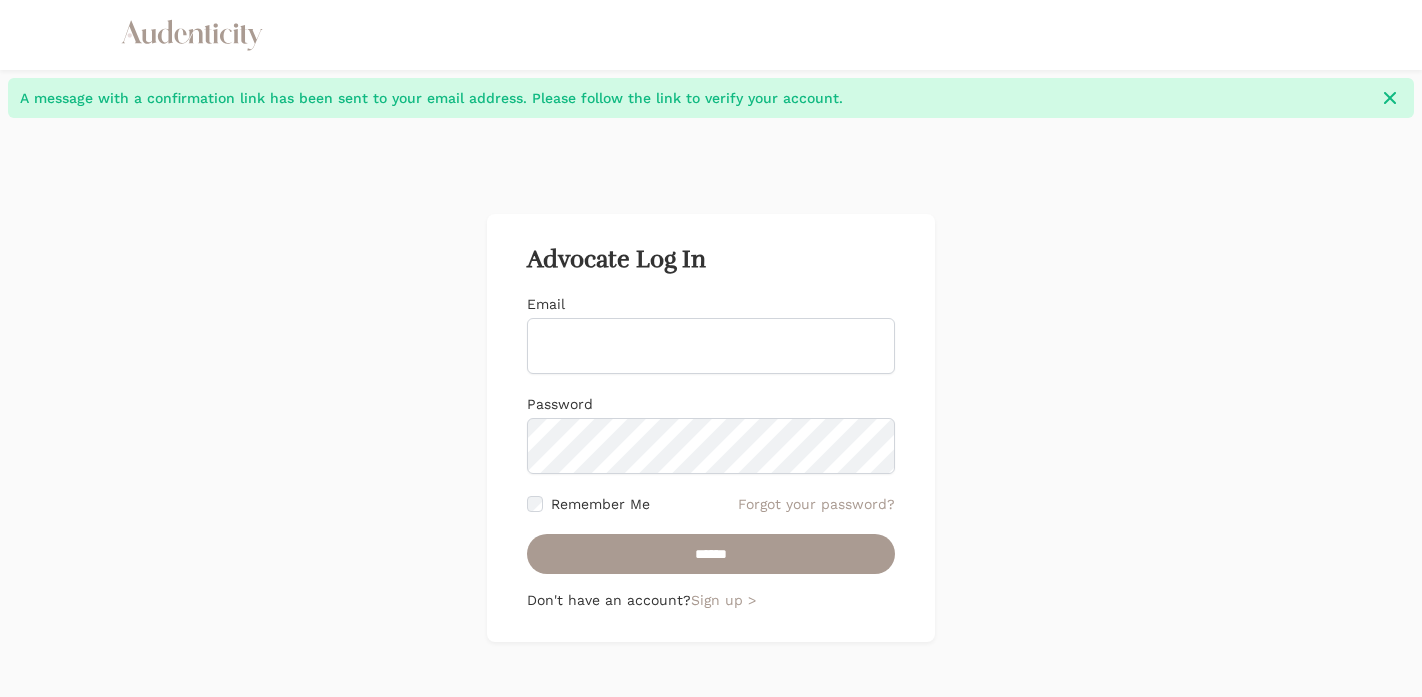 scroll, scrollTop: 0, scrollLeft: 0, axis: both 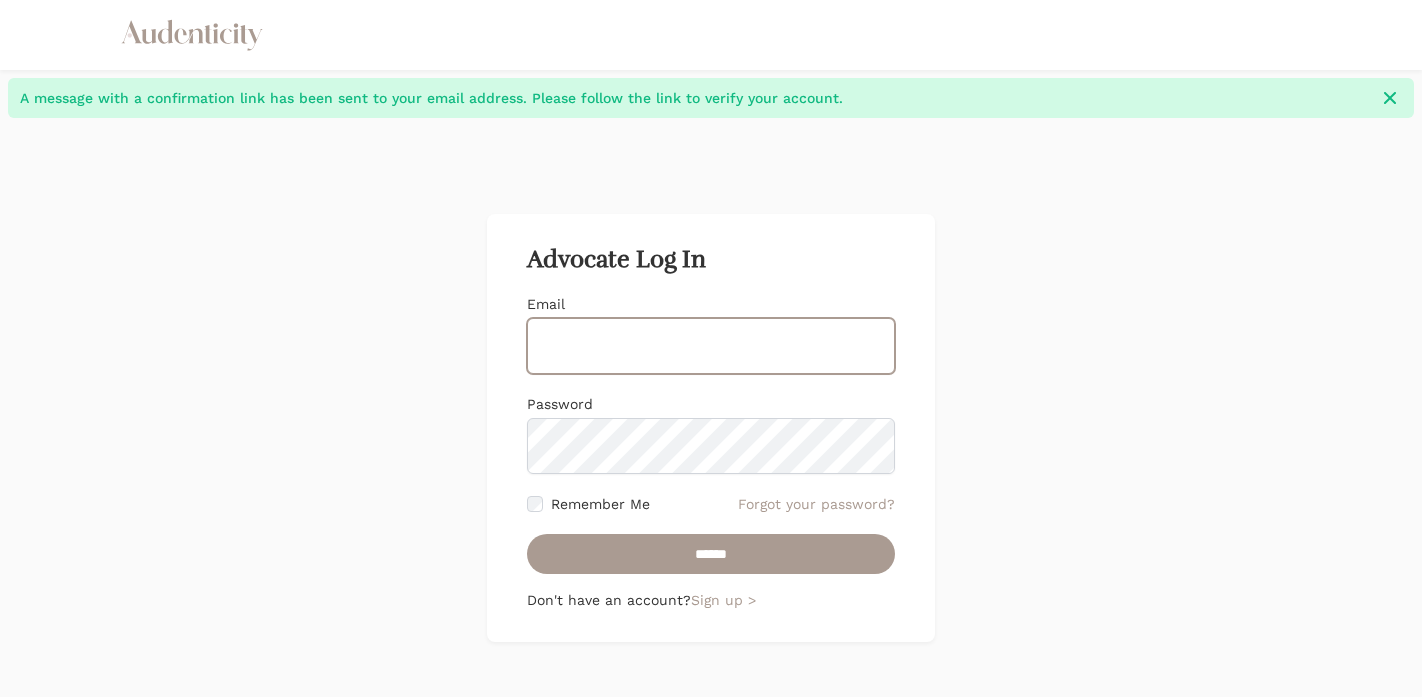 type on "**********" 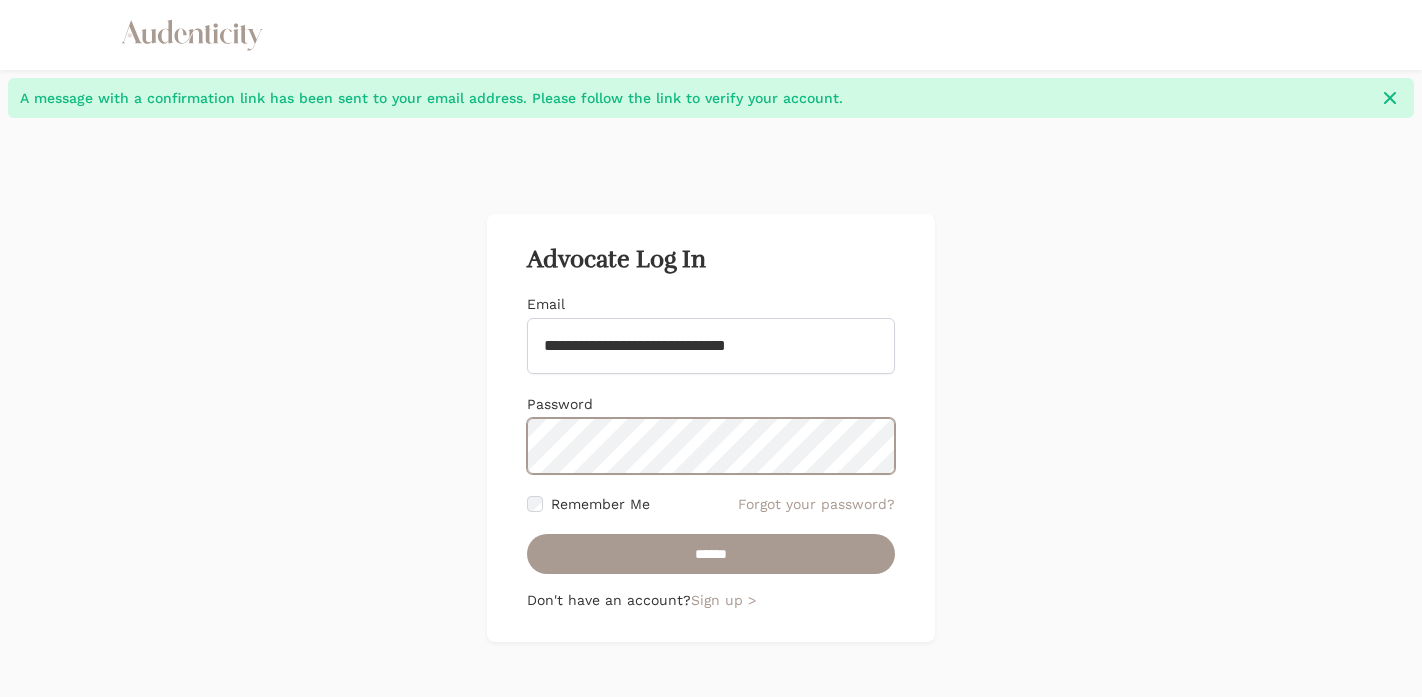 click on "******" at bounding box center [711, 554] 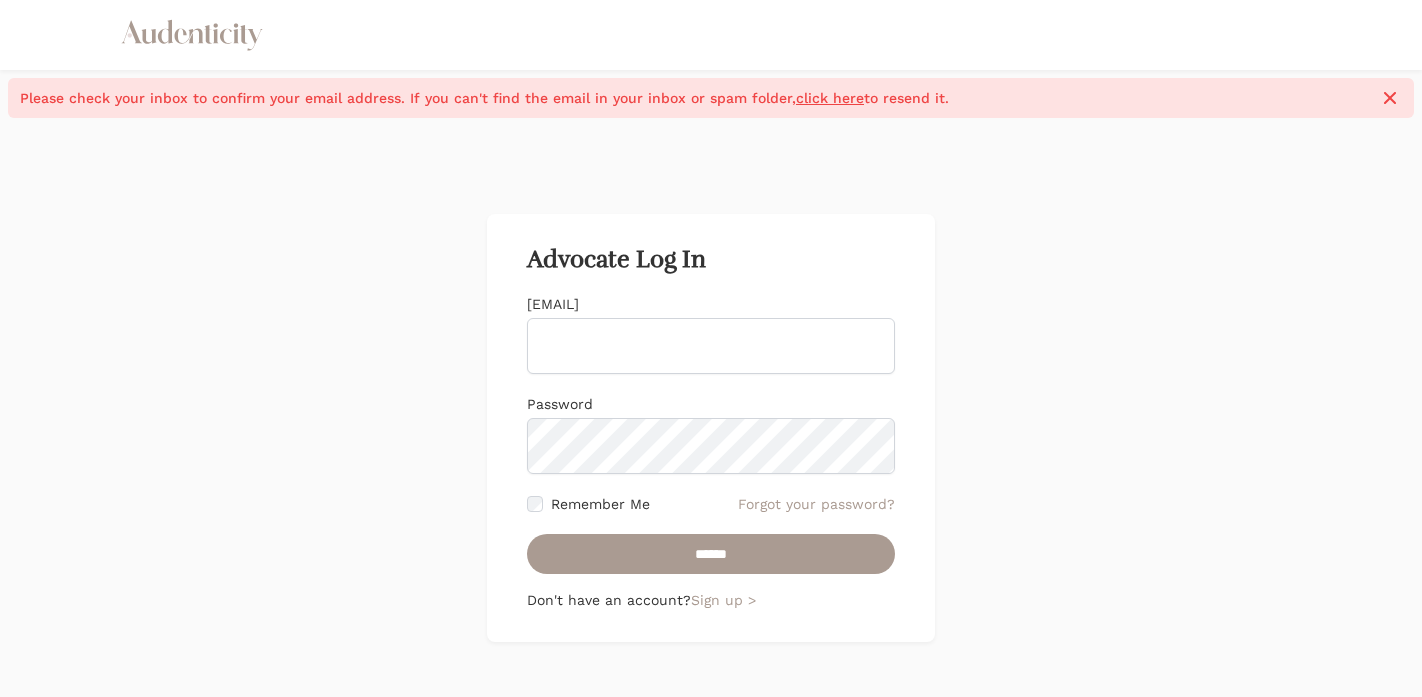 scroll, scrollTop: 0, scrollLeft: 0, axis: both 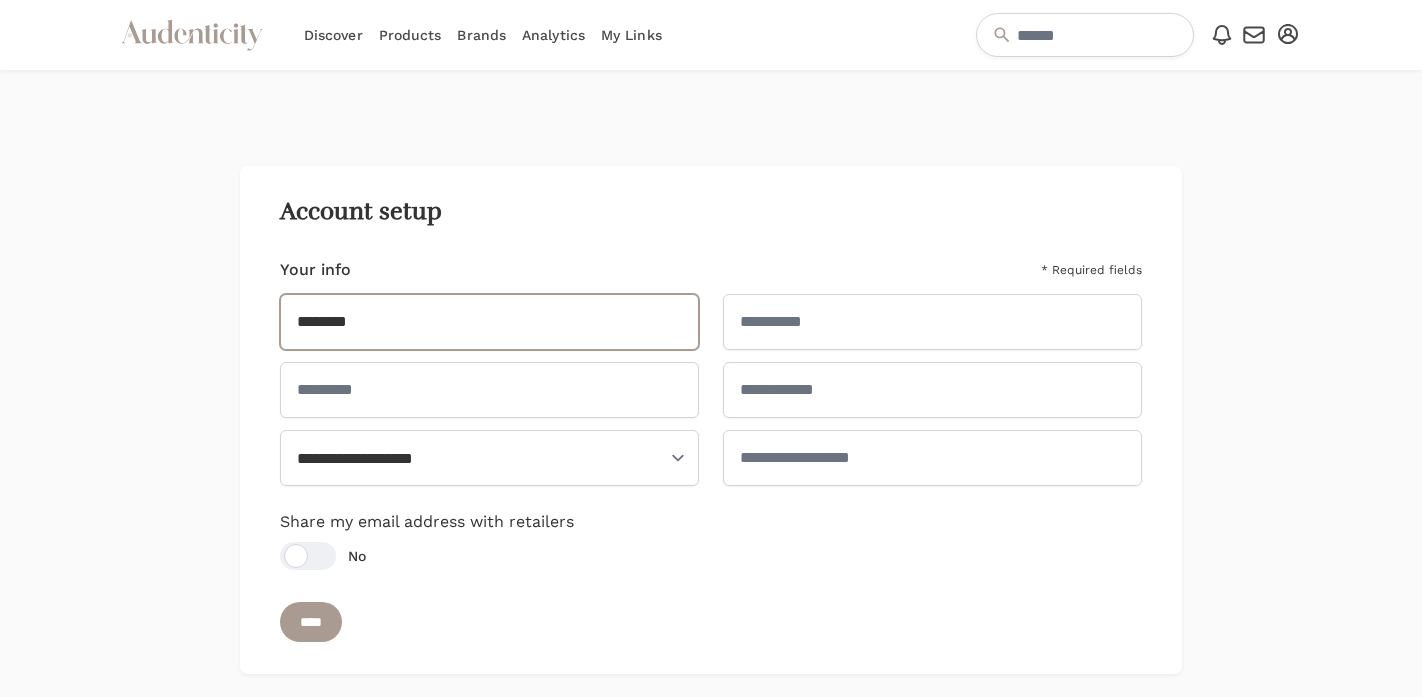 type on "********" 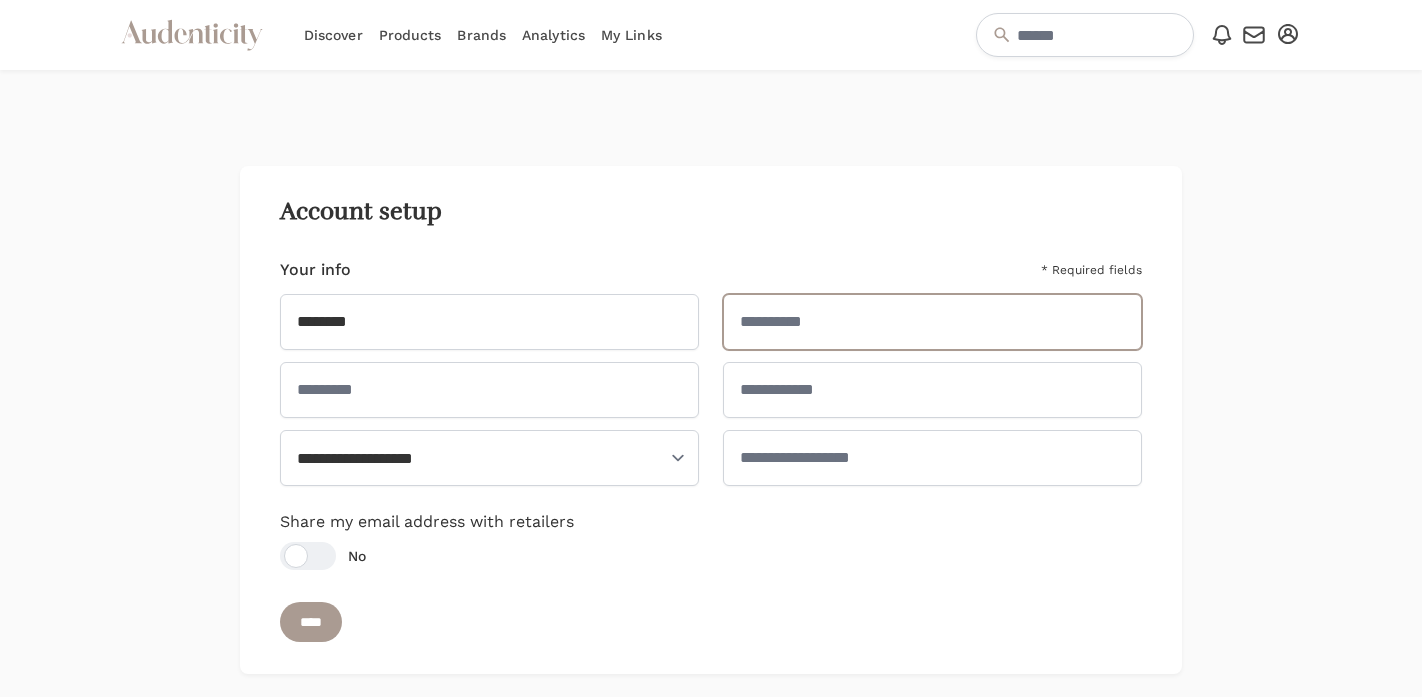 type on "*" 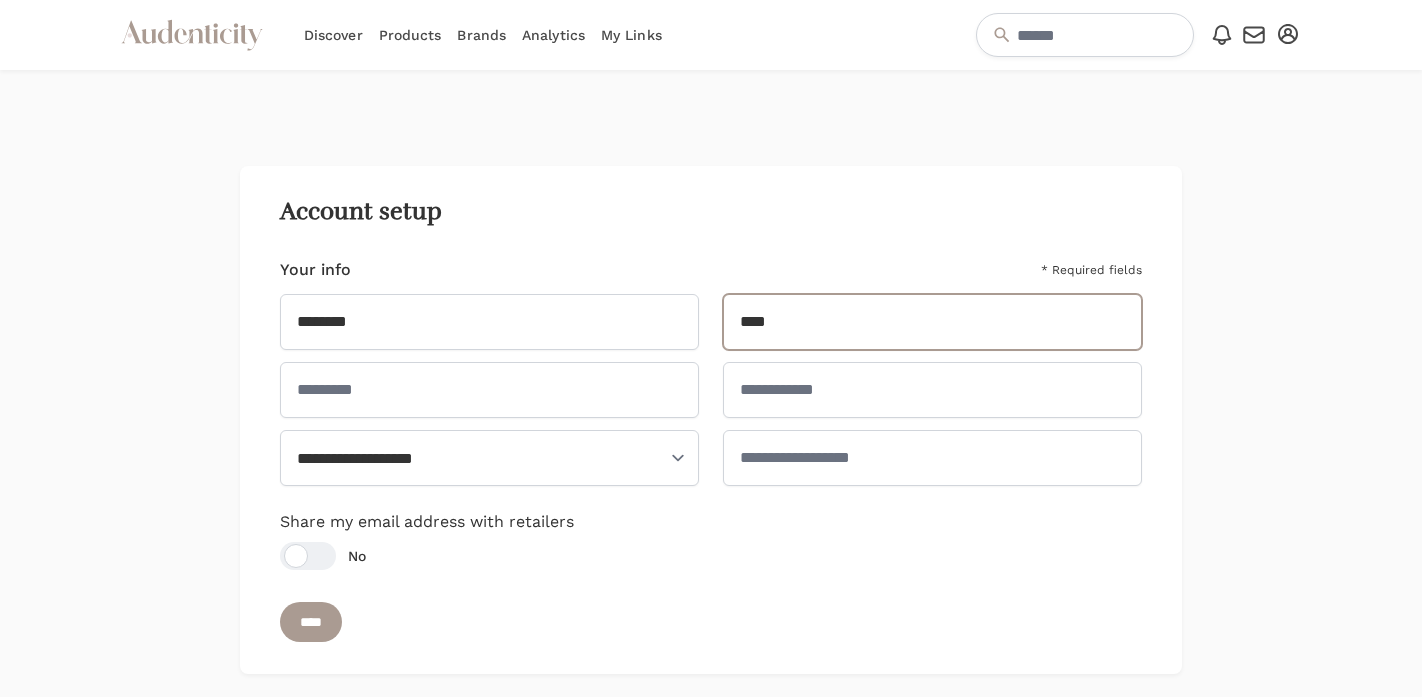type on "****" 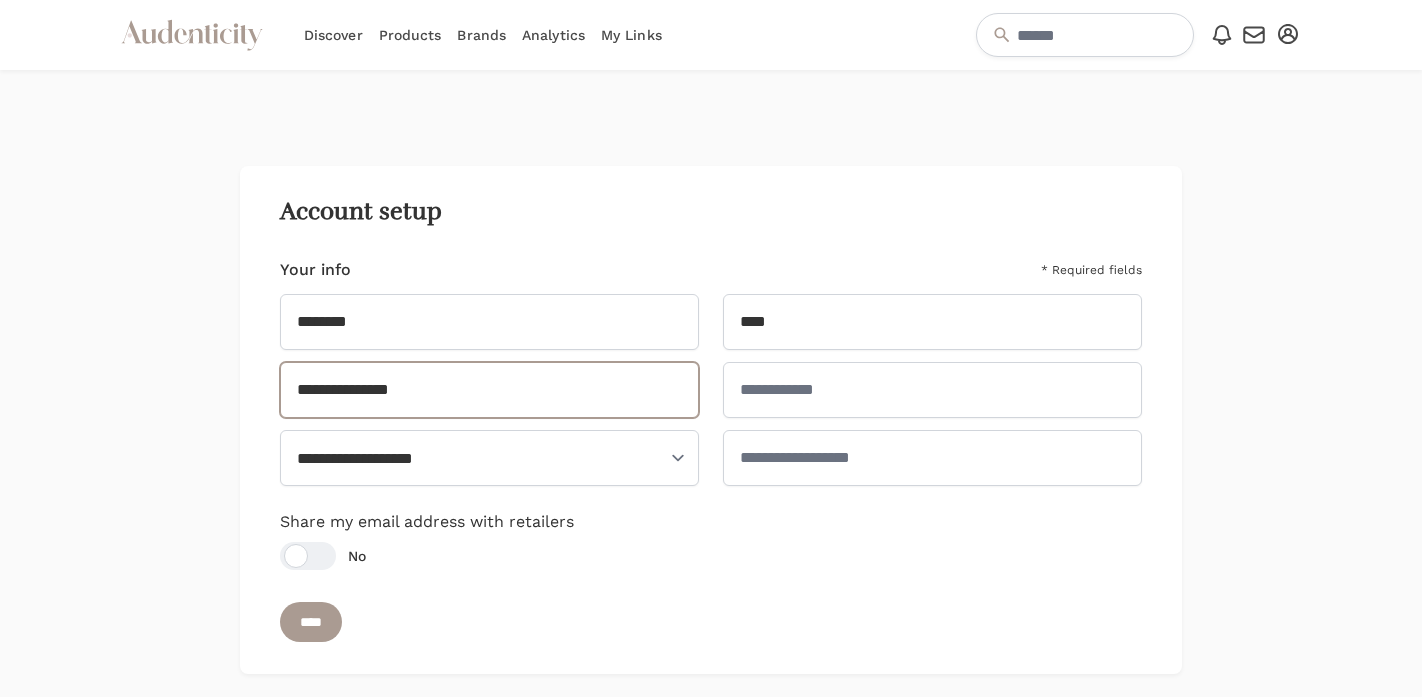 type on "**********" 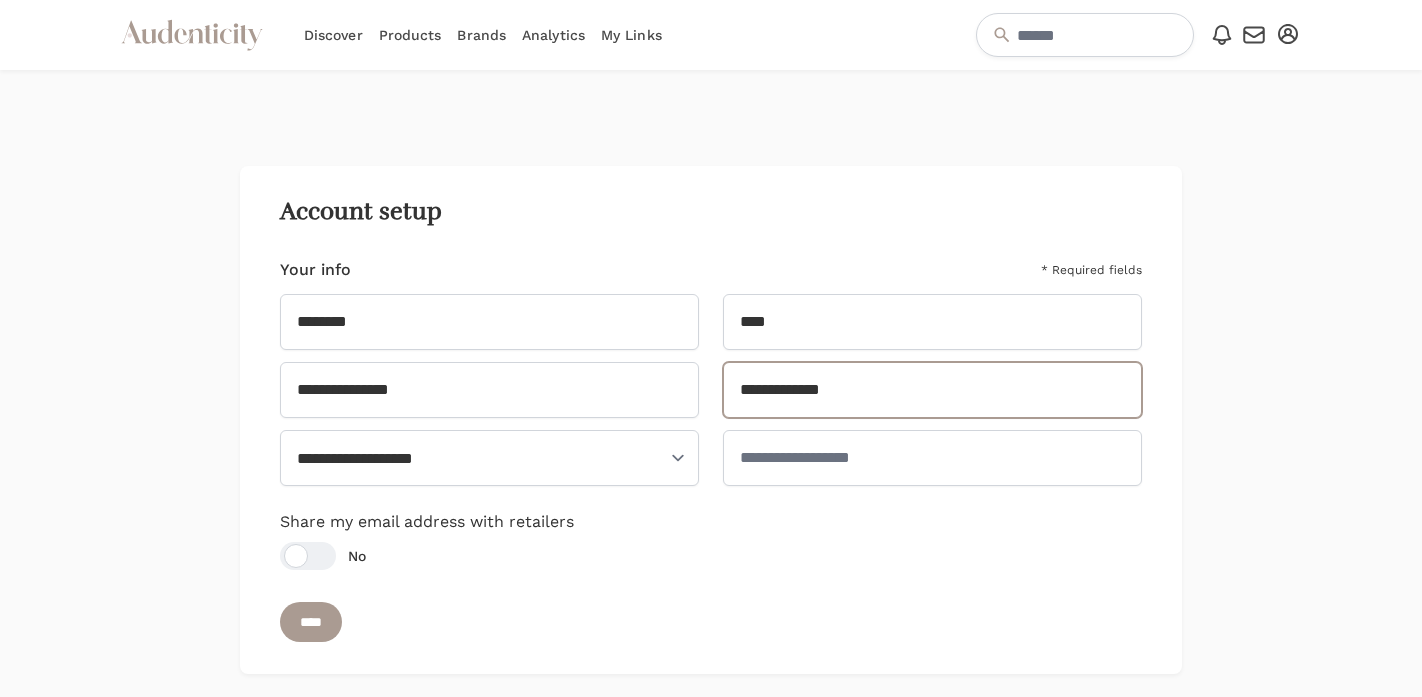 type on "**********" 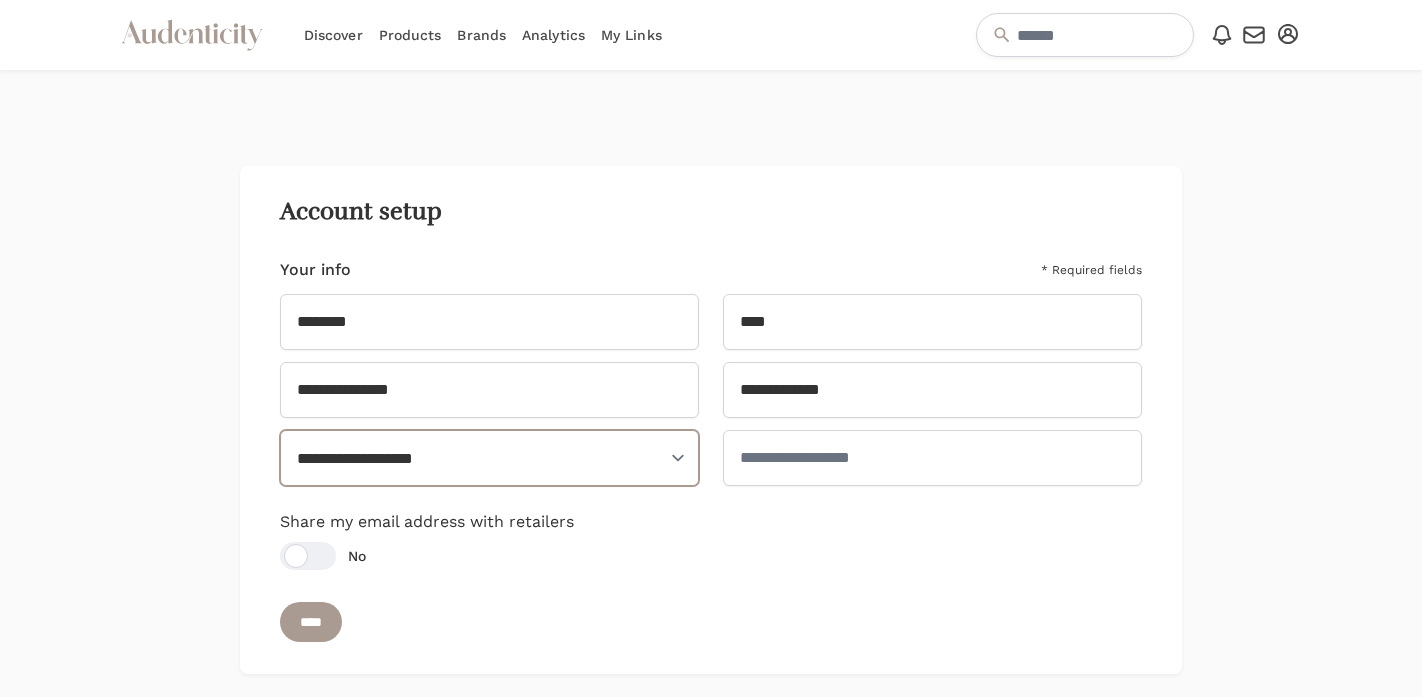 select on "**" 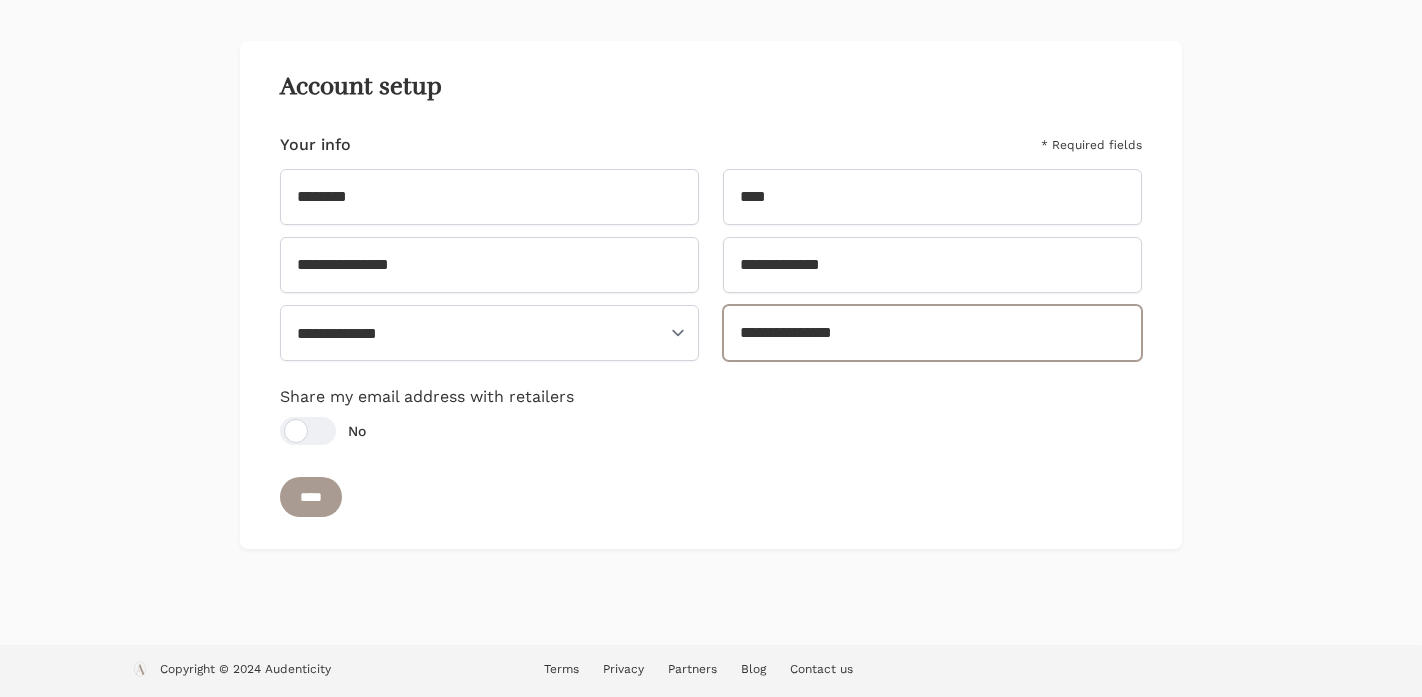scroll, scrollTop: 124, scrollLeft: 0, axis: vertical 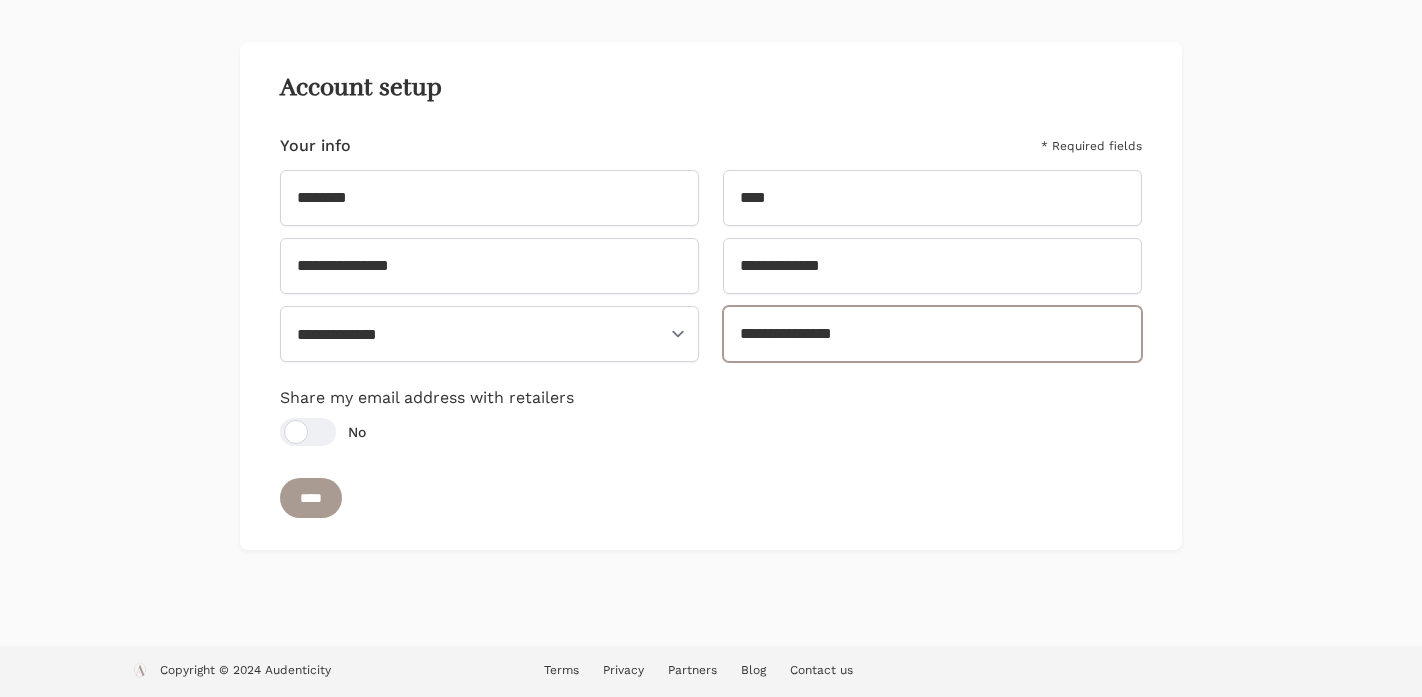 type on "**********" 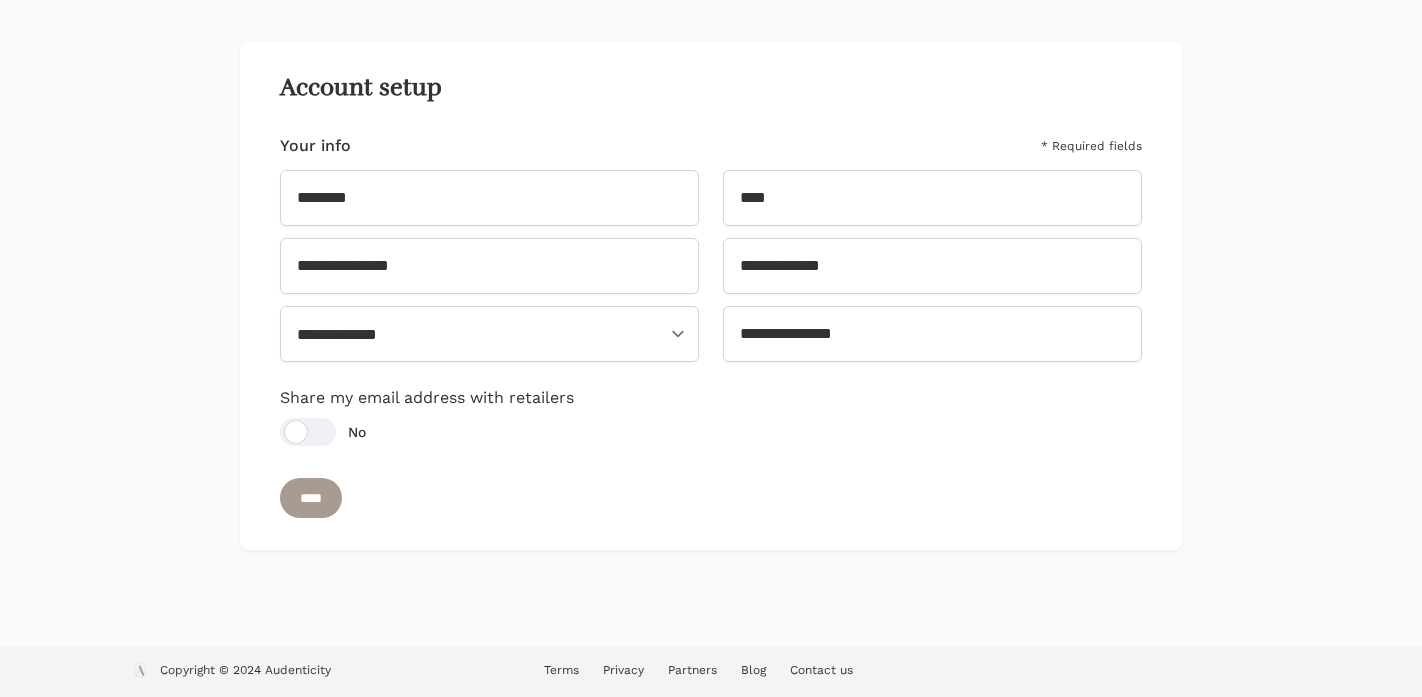 click on "**********" at bounding box center (711, 326) 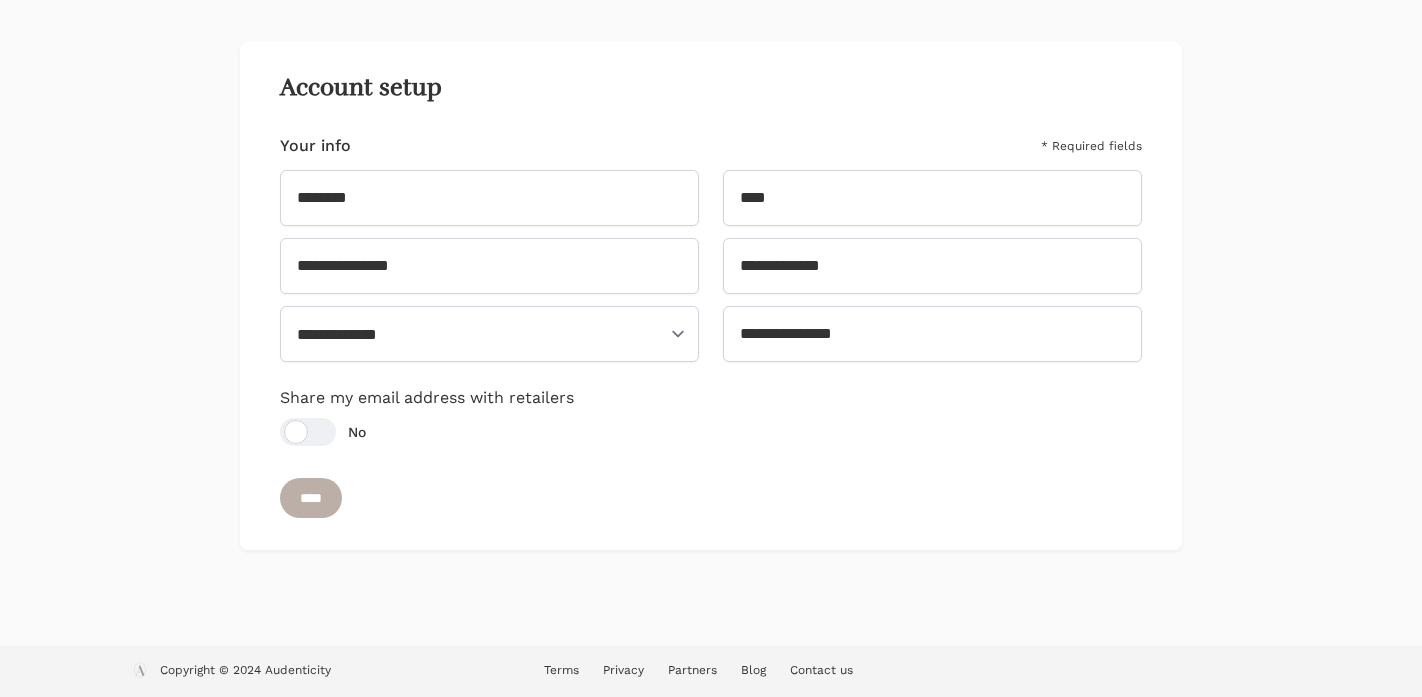 click on "****" at bounding box center (311, 498) 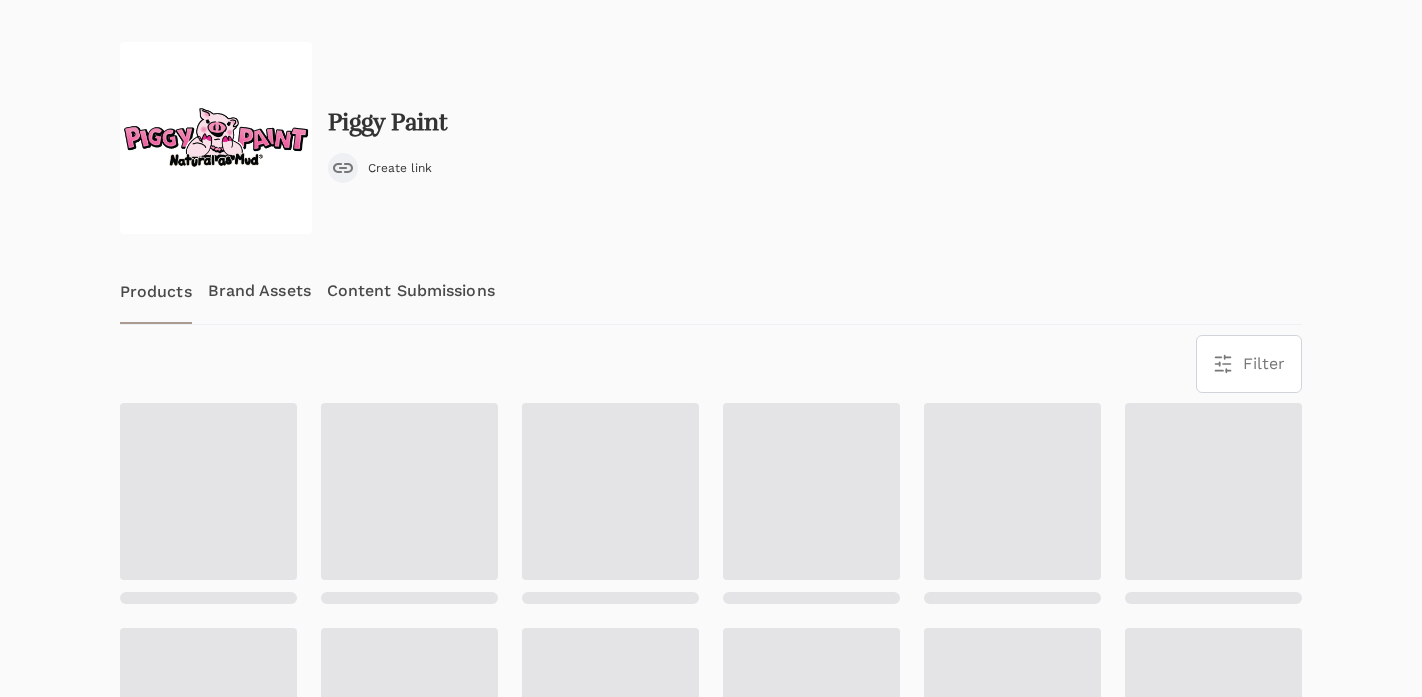 scroll, scrollTop: 0, scrollLeft: 0, axis: both 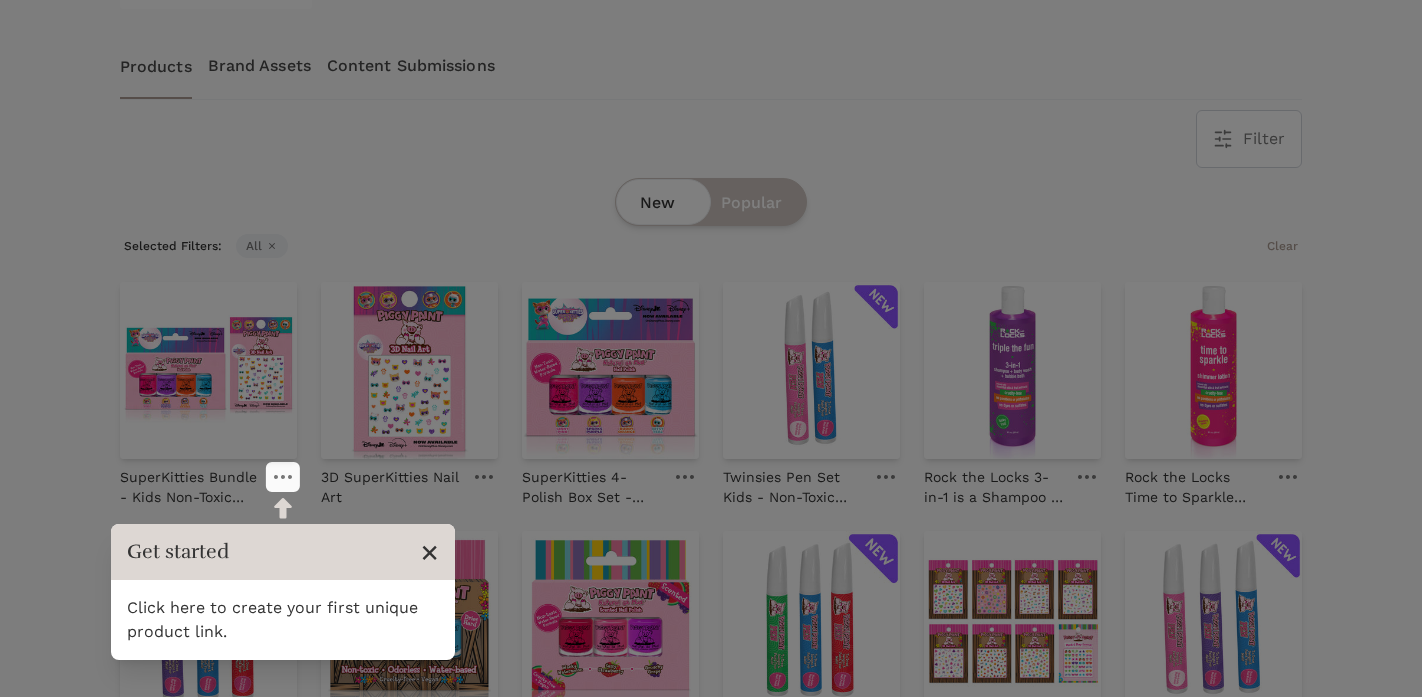 click on "×" at bounding box center (429, 552) 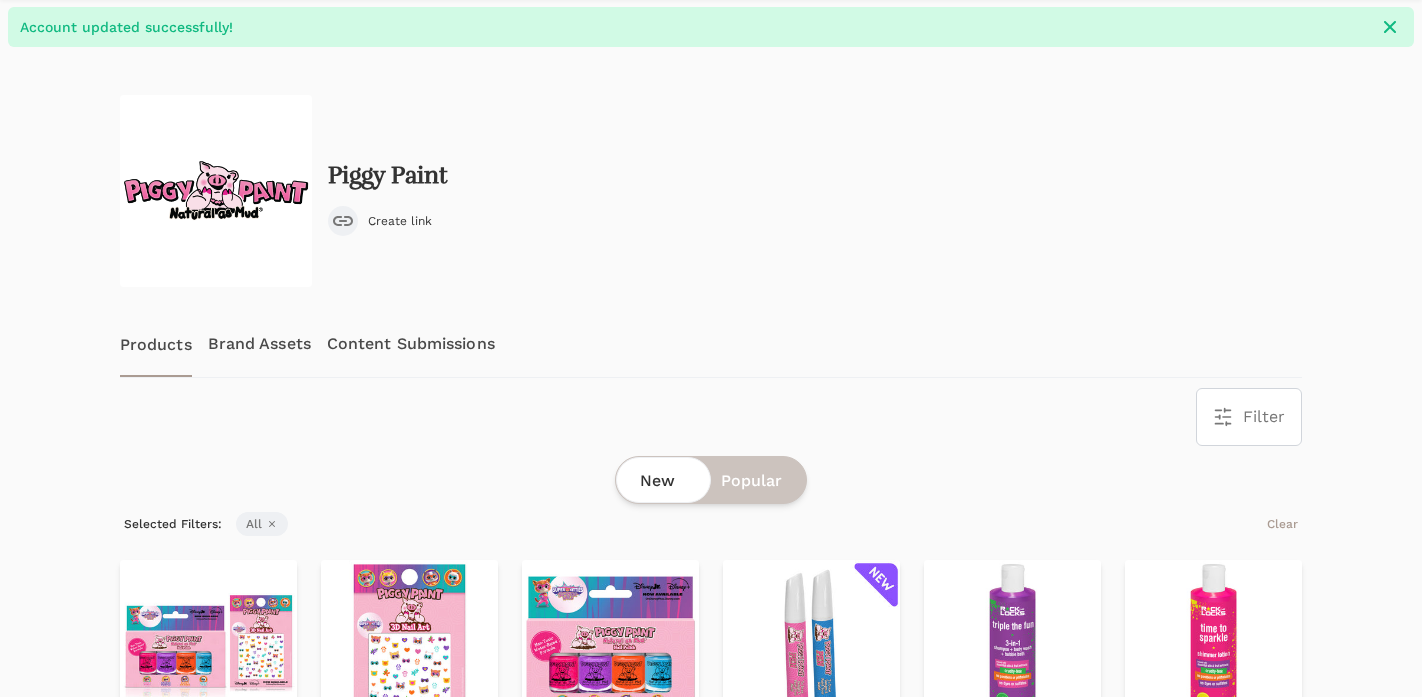 scroll, scrollTop: 93, scrollLeft: 0, axis: vertical 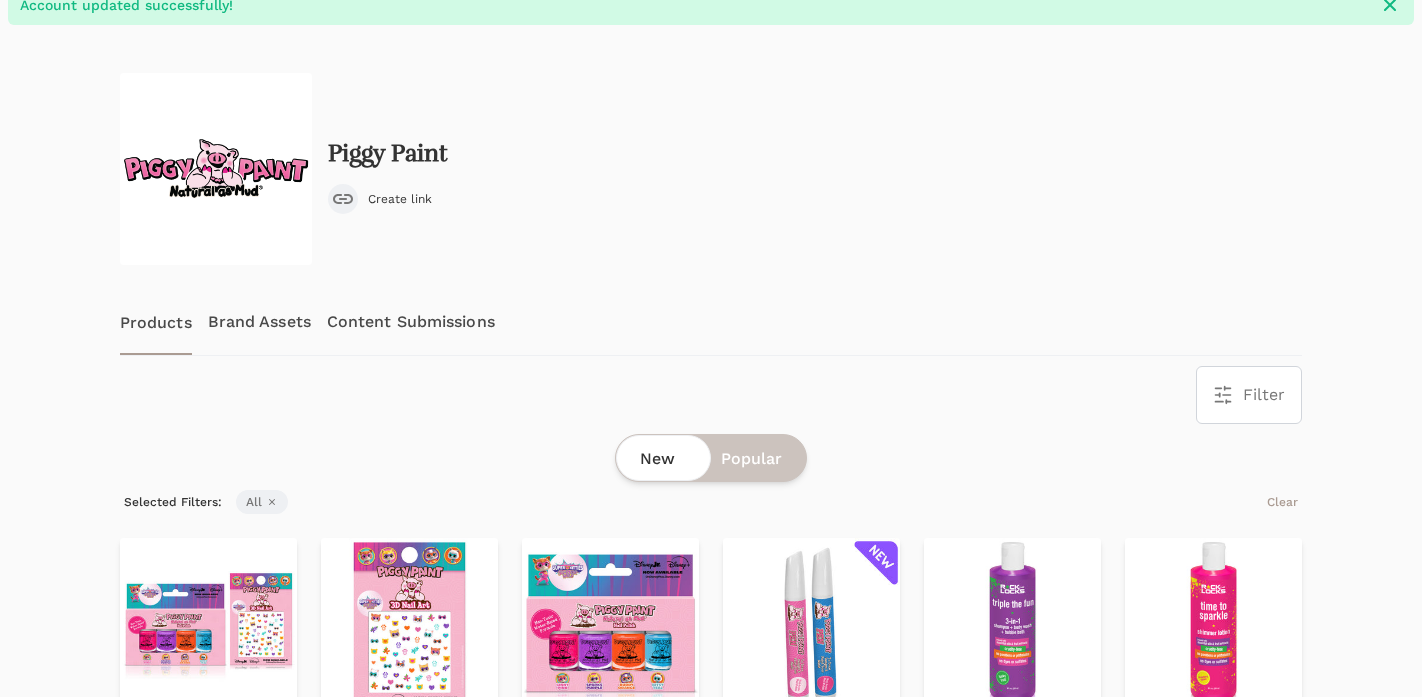 click on "Brand Assets" at bounding box center [259, 322] 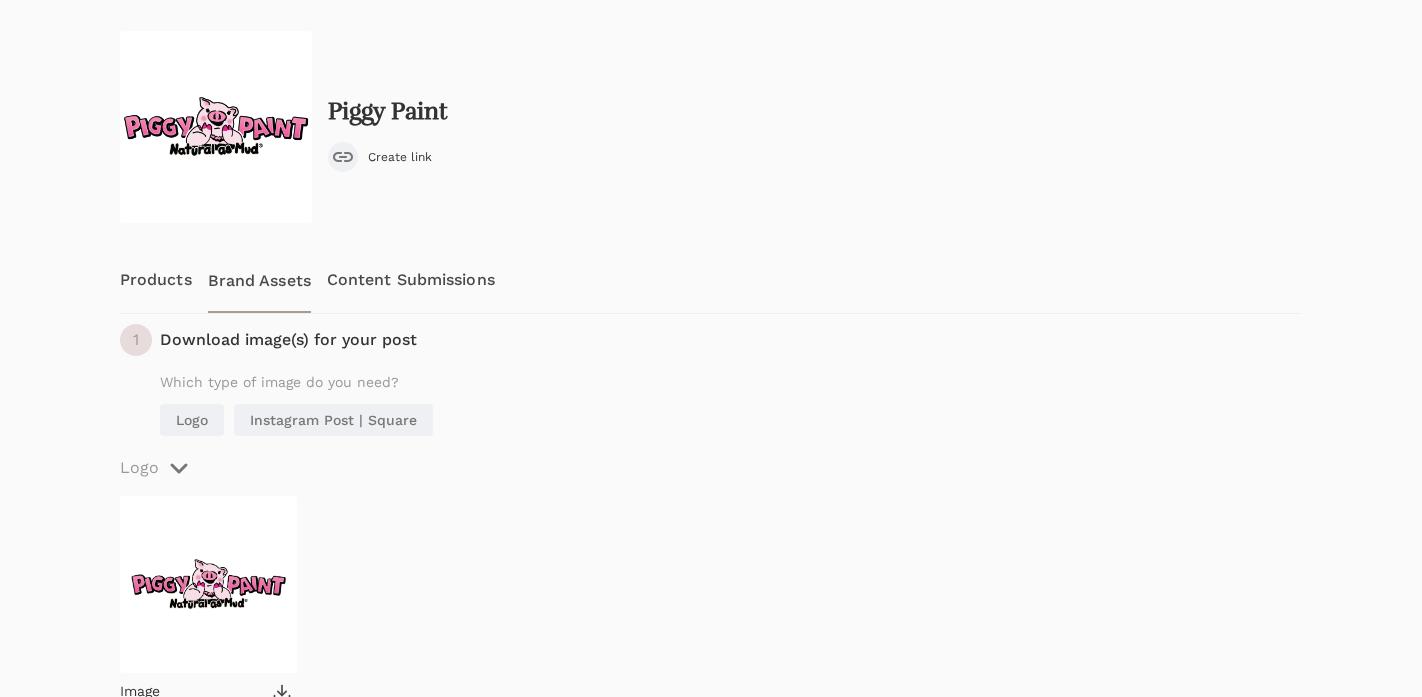 scroll, scrollTop: 26, scrollLeft: 0, axis: vertical 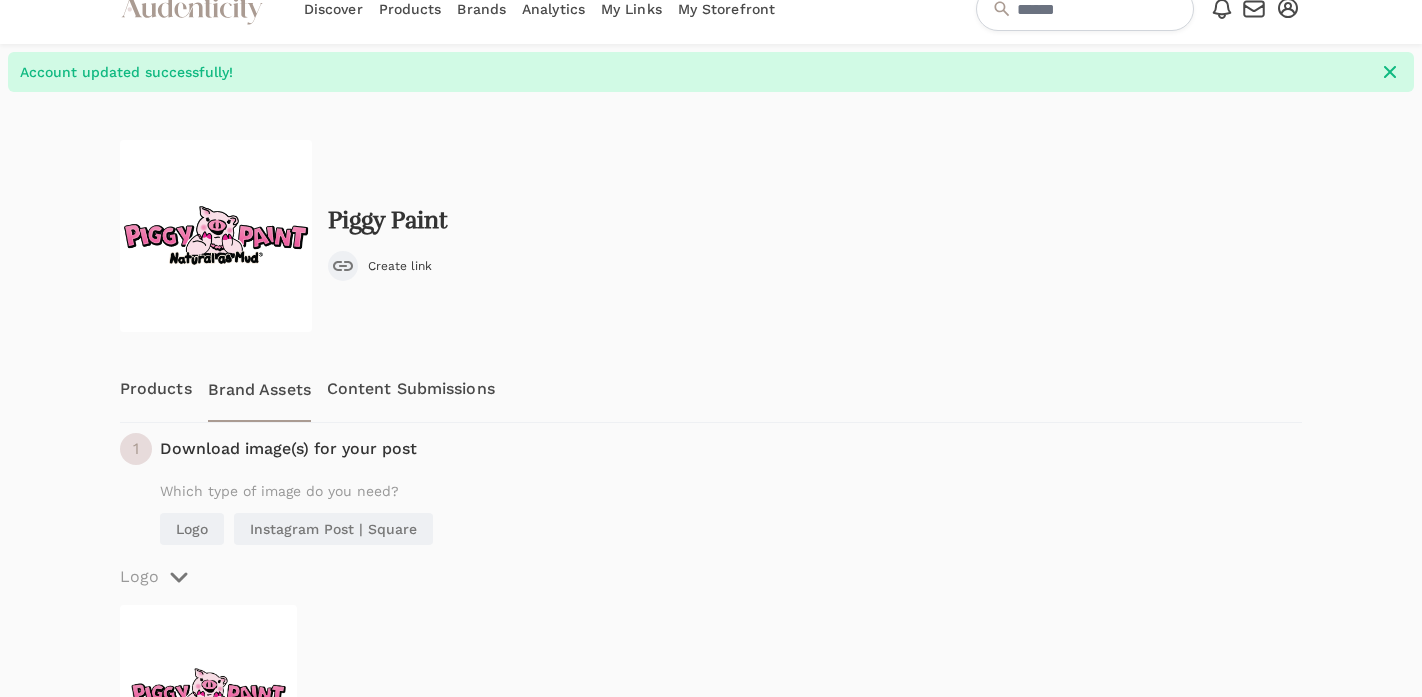 click on "Content Submissions" at bounding box center (411, 389) 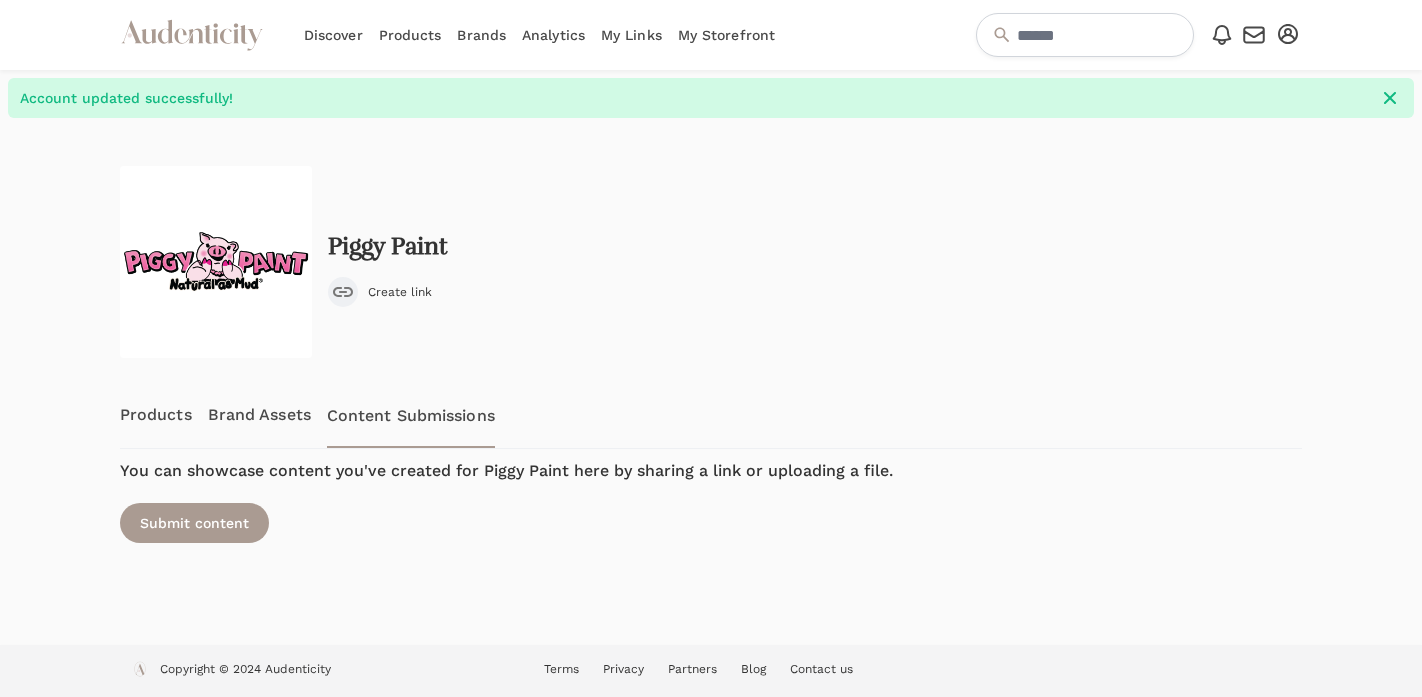 scroll, scrollTop: 0, scrollLeft: 0, axis: both 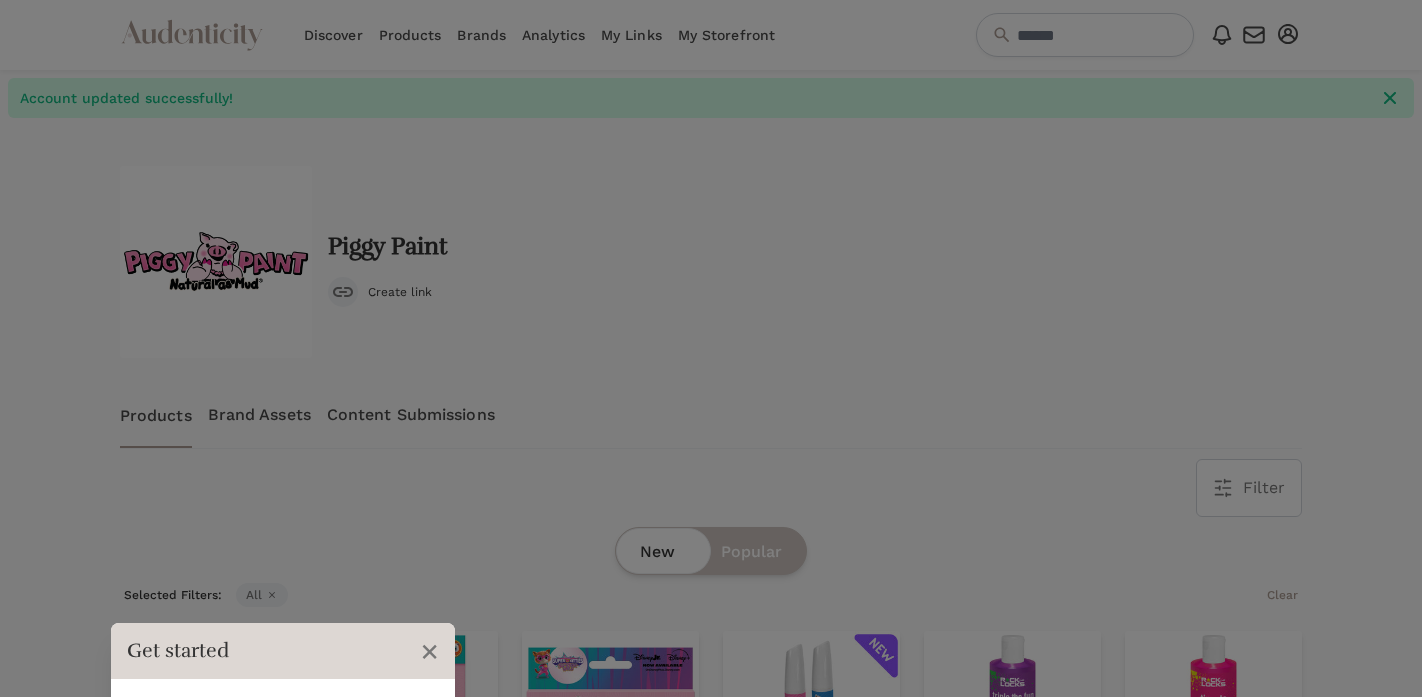 click on "Products
Brand Assets
Content Submissions" at bounding box center [711, 415] 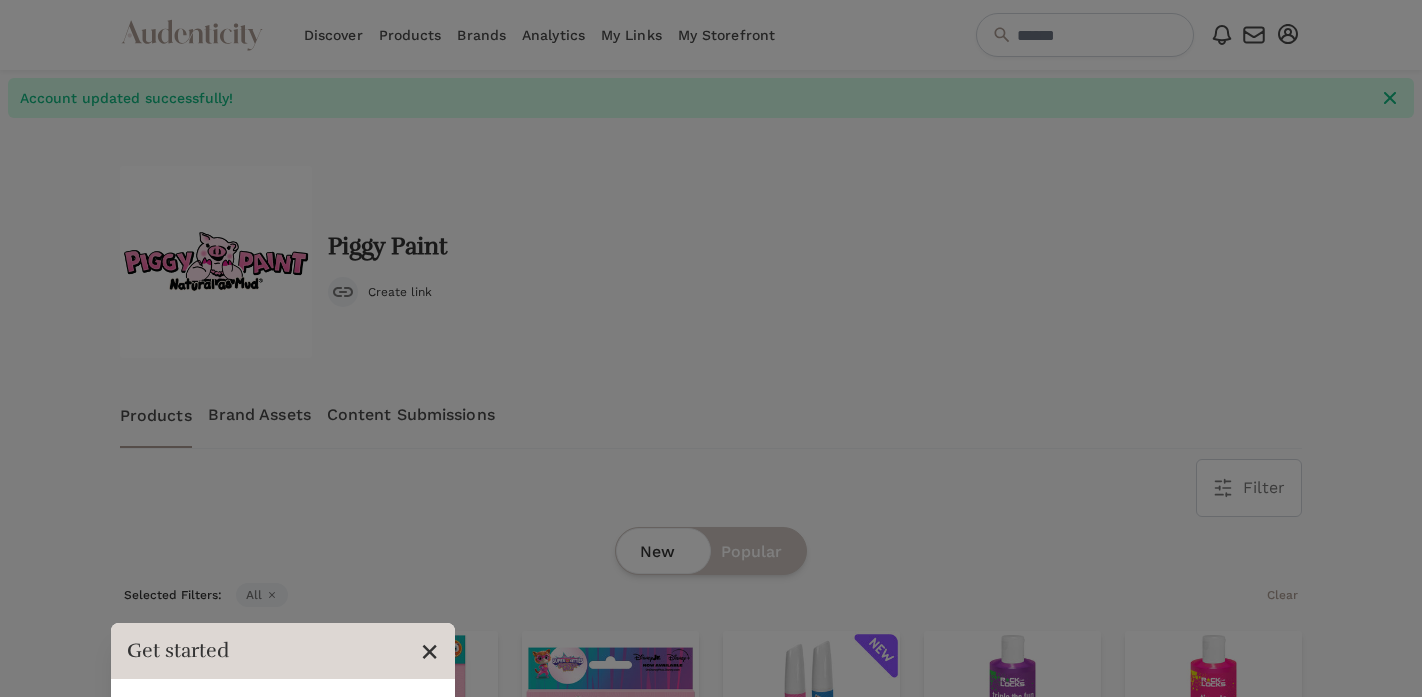 click on "×" at bounding box center [429, 651] 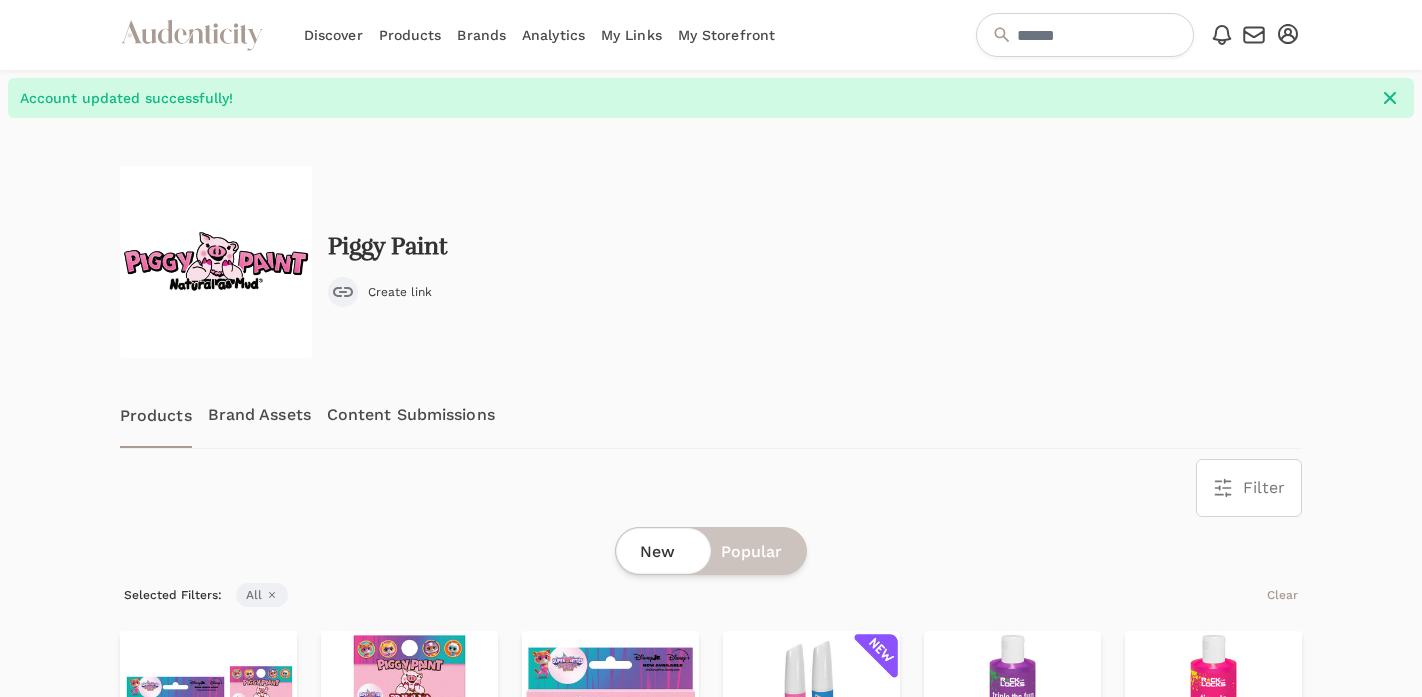 click on "My Storefront" at bounding box center (726, 35) 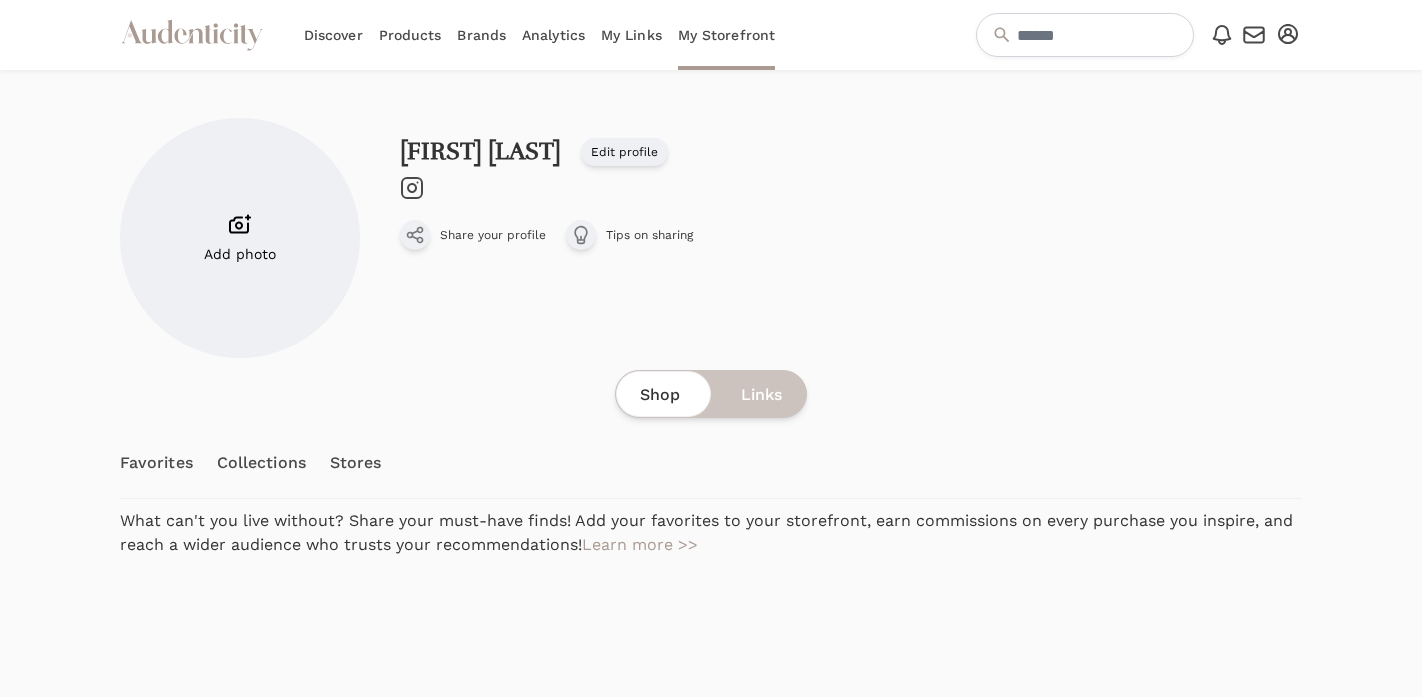 scroll, scrollTop: 0, scrollLeft: 0, axis: both 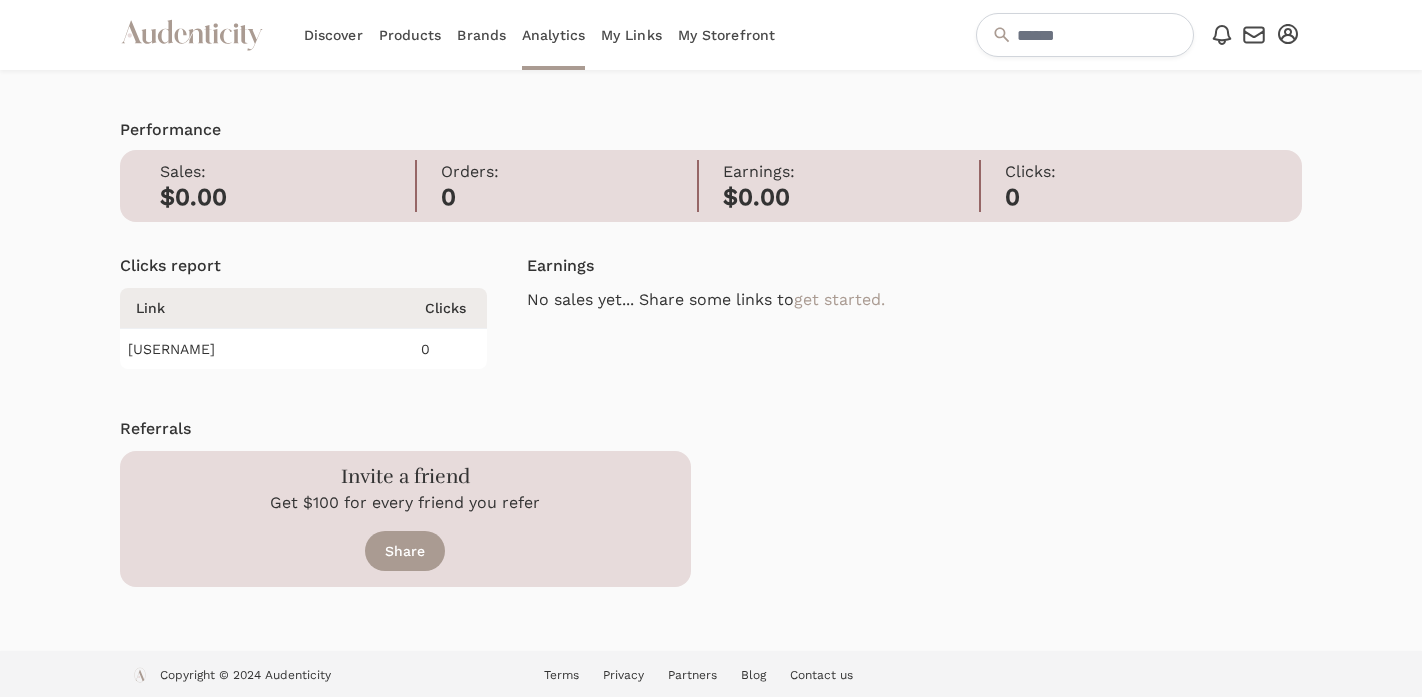 click on "Brands" at bounding box center [481, 35] 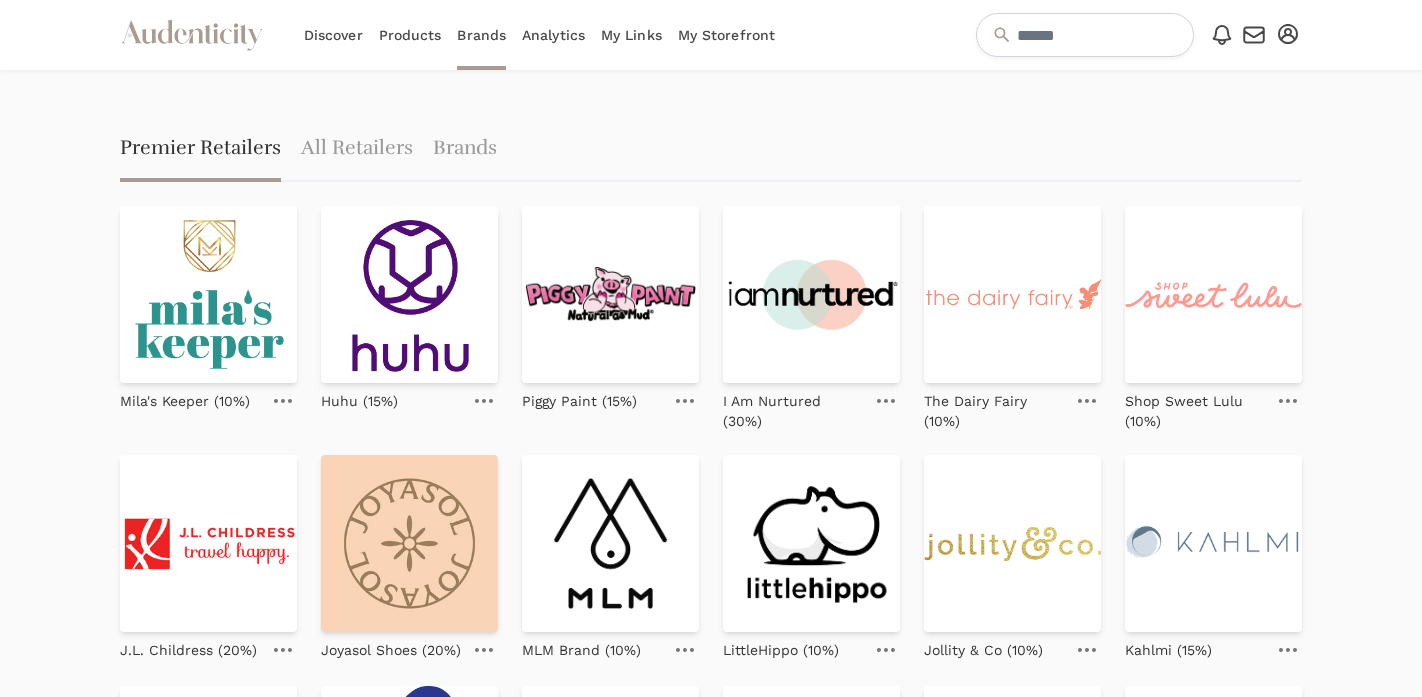 click on "Discover" at bounding box center [333, 35] 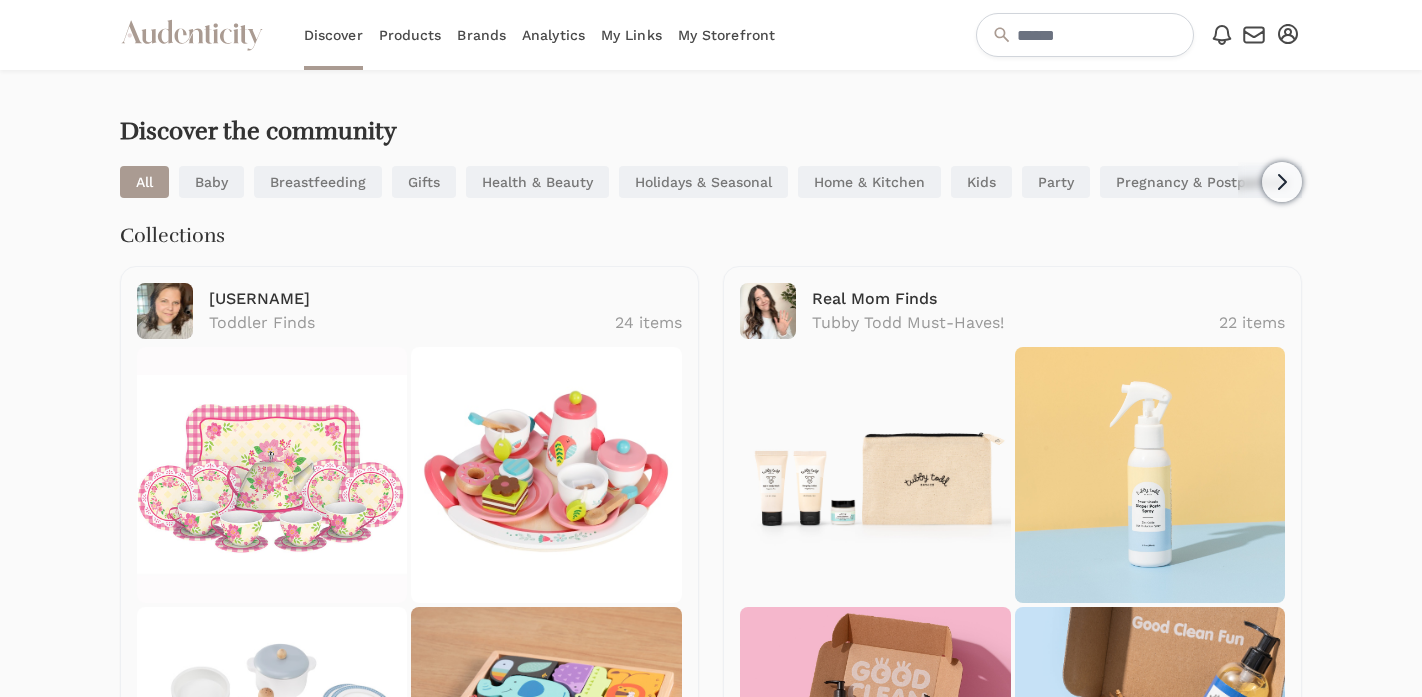 click on "Brands" at bounding box center (481, 35) 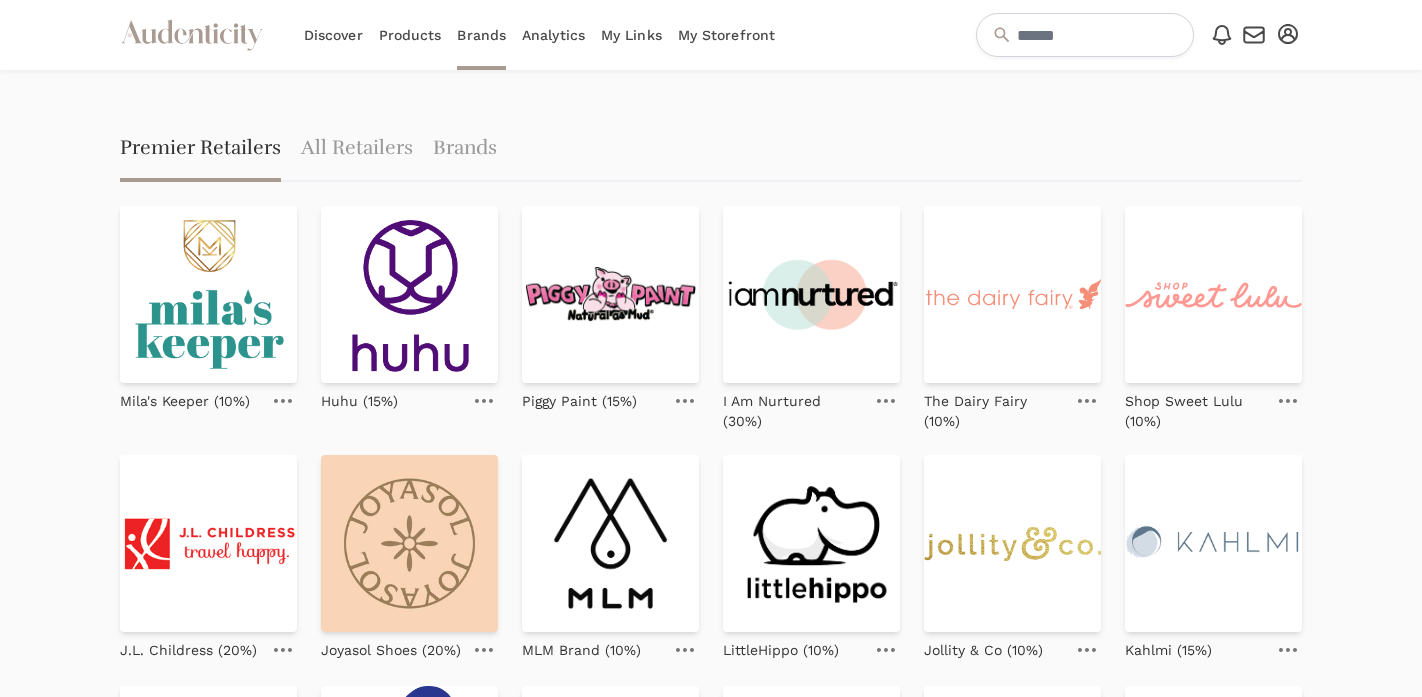 scroll, scrollTop: 0, scrollLeft: 0, axis: both 